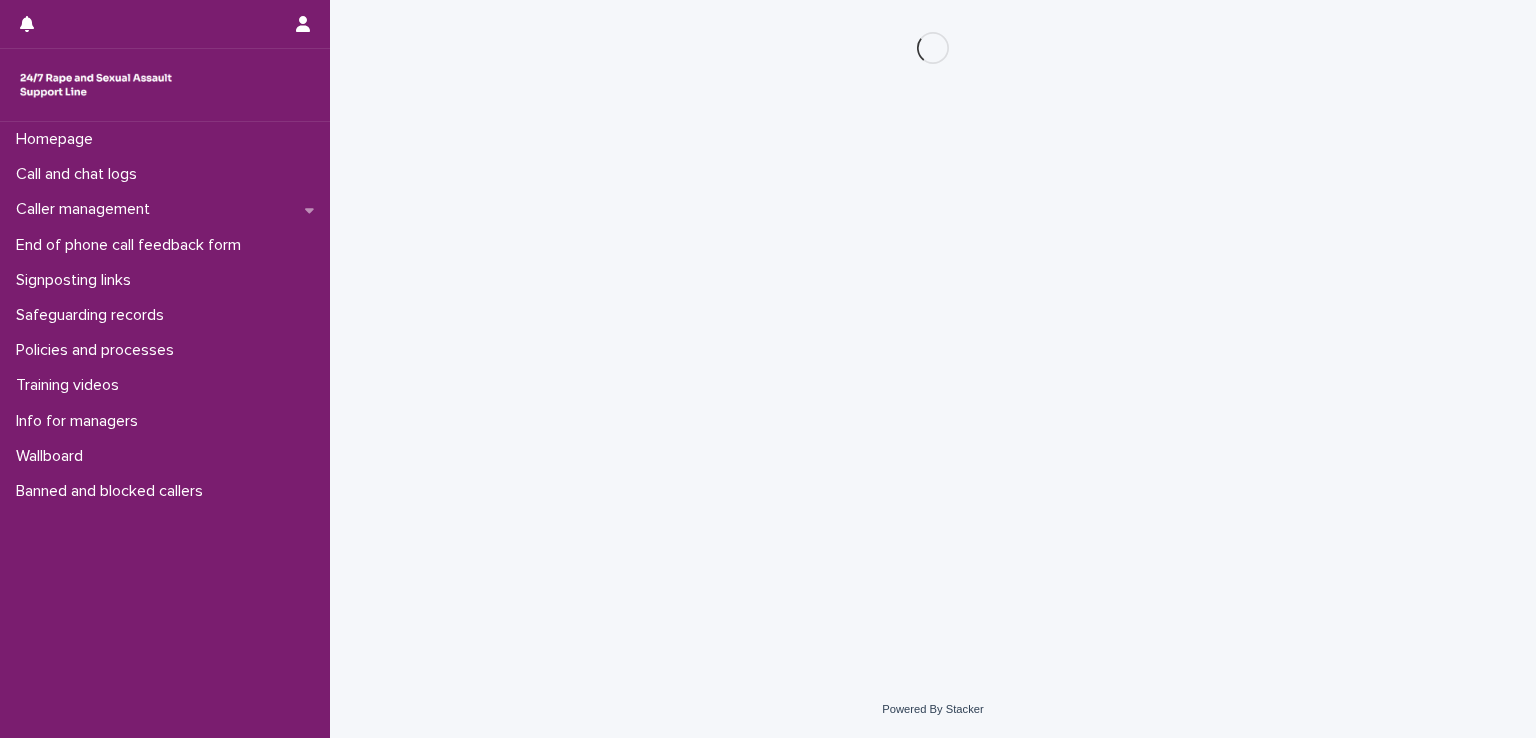 scroll, scrollTop: 0, scrollLeft: 0, axis: both 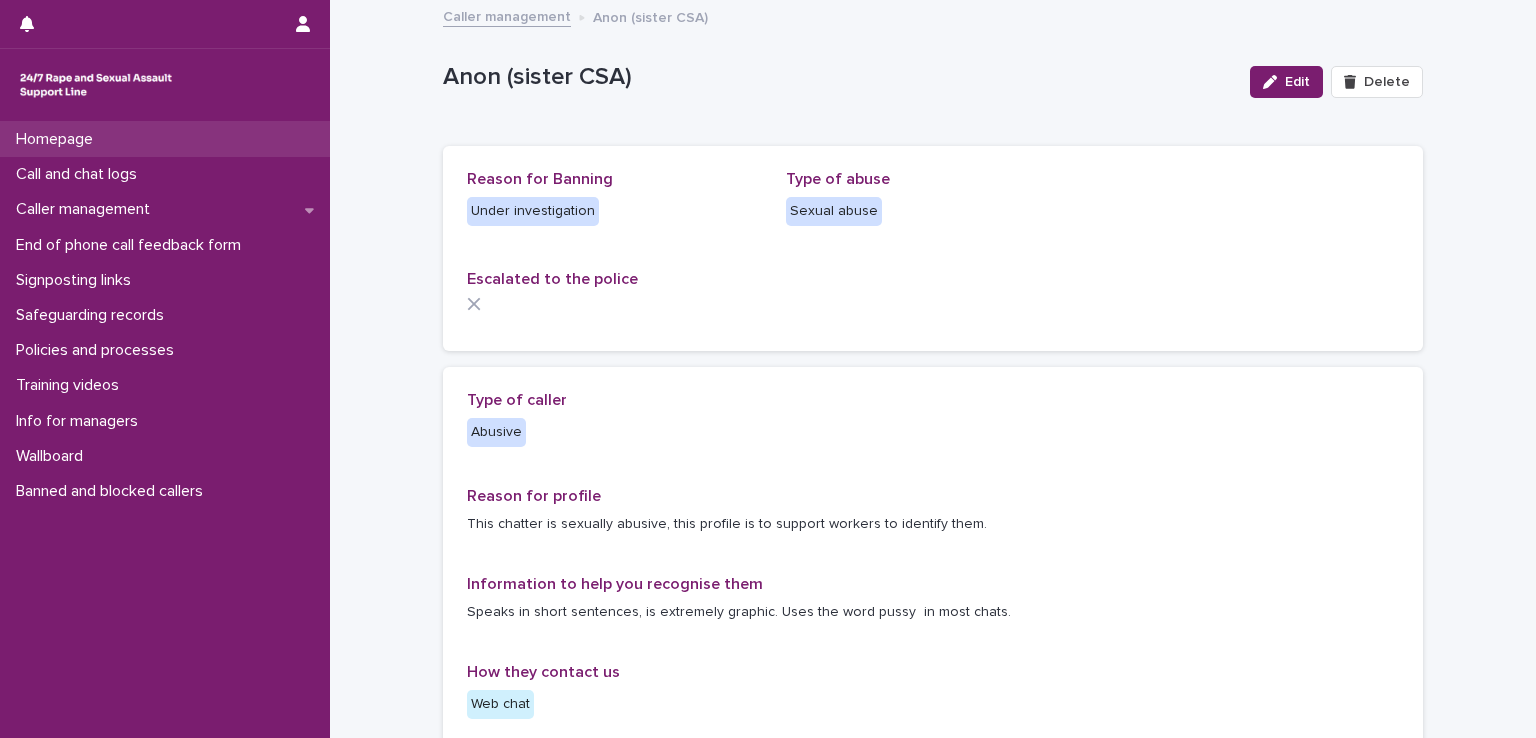 click on "Homepage" at bounding box center (165, 139) 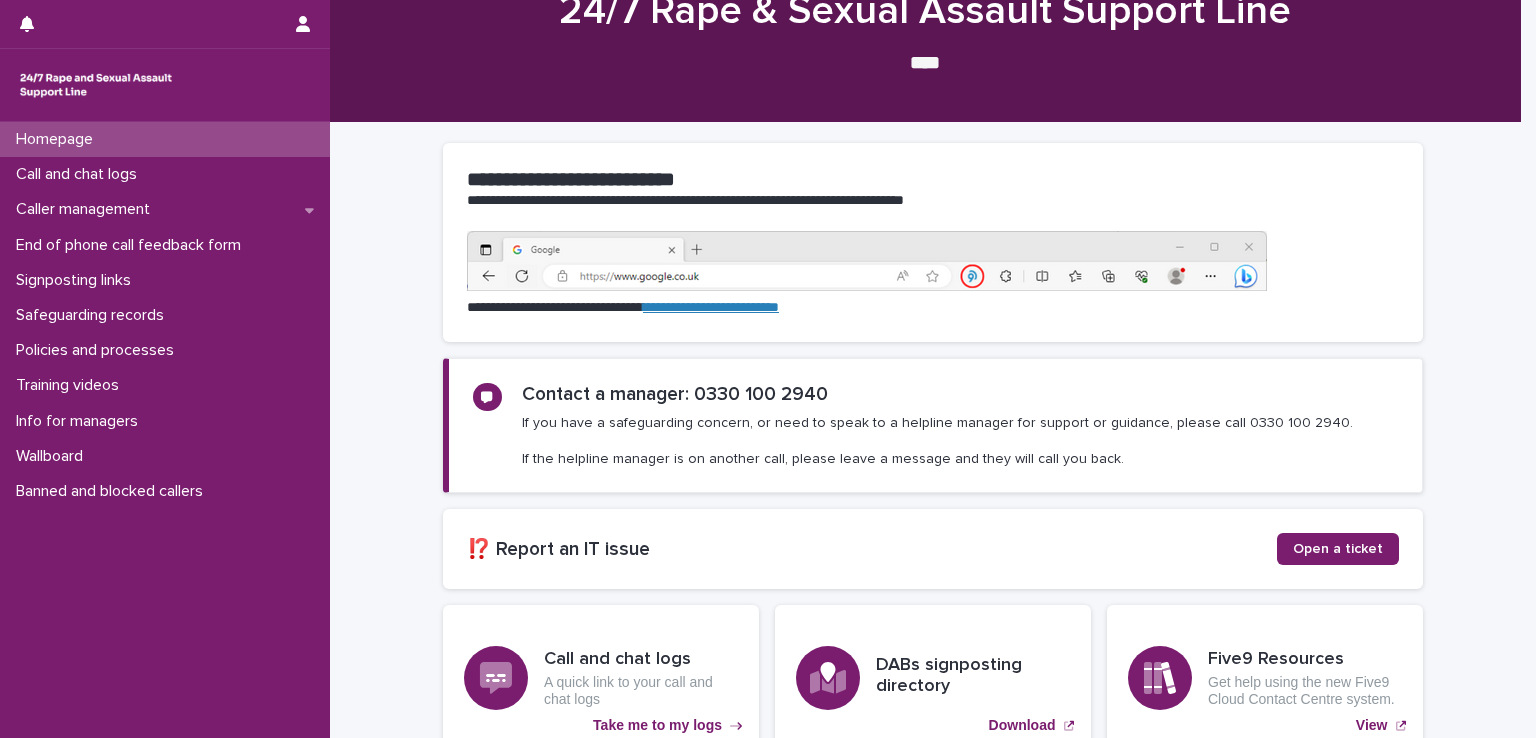 scroll, scrollTop: 215, scrollLeft: 0, axis: vertical 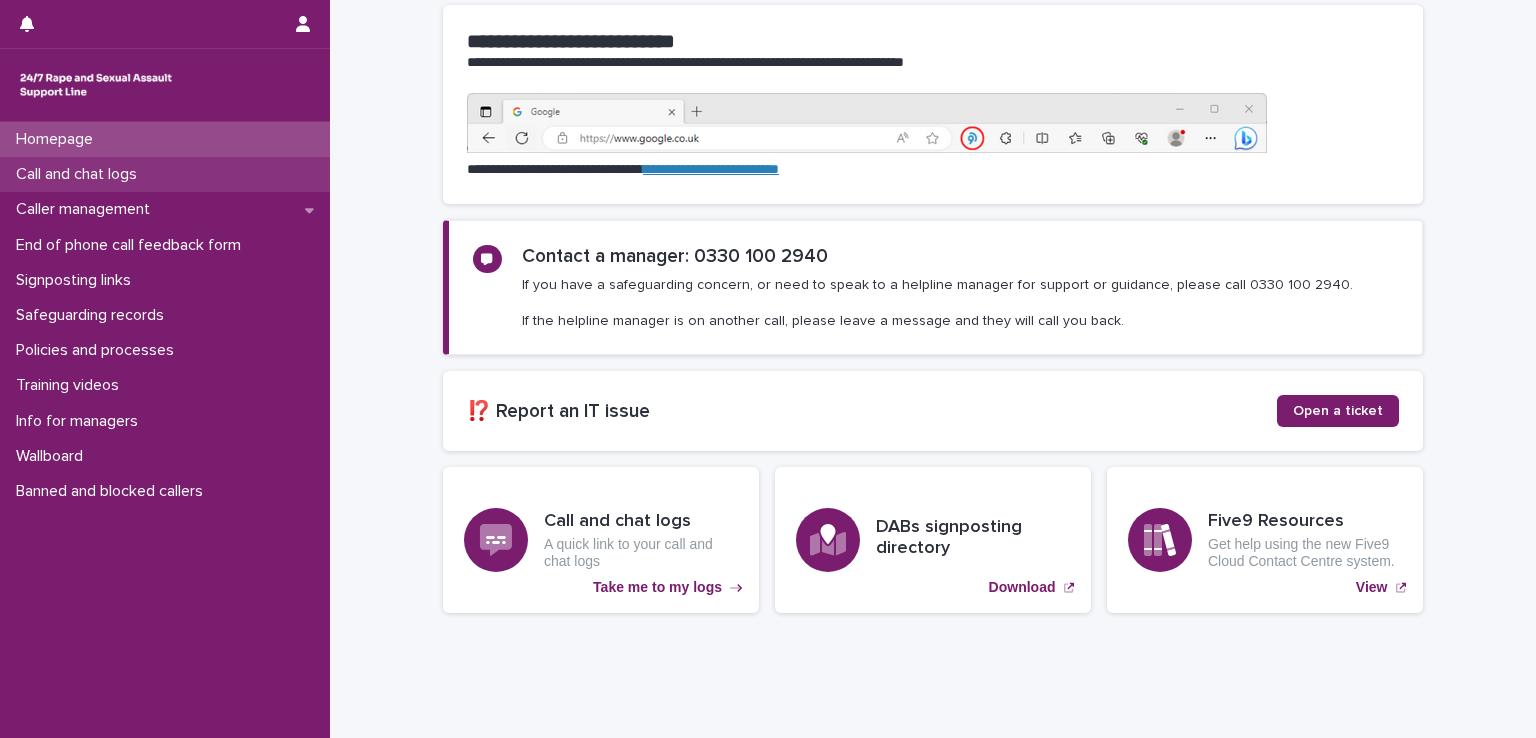 click on "Call and chat logs" at bounding box center [165, 174] 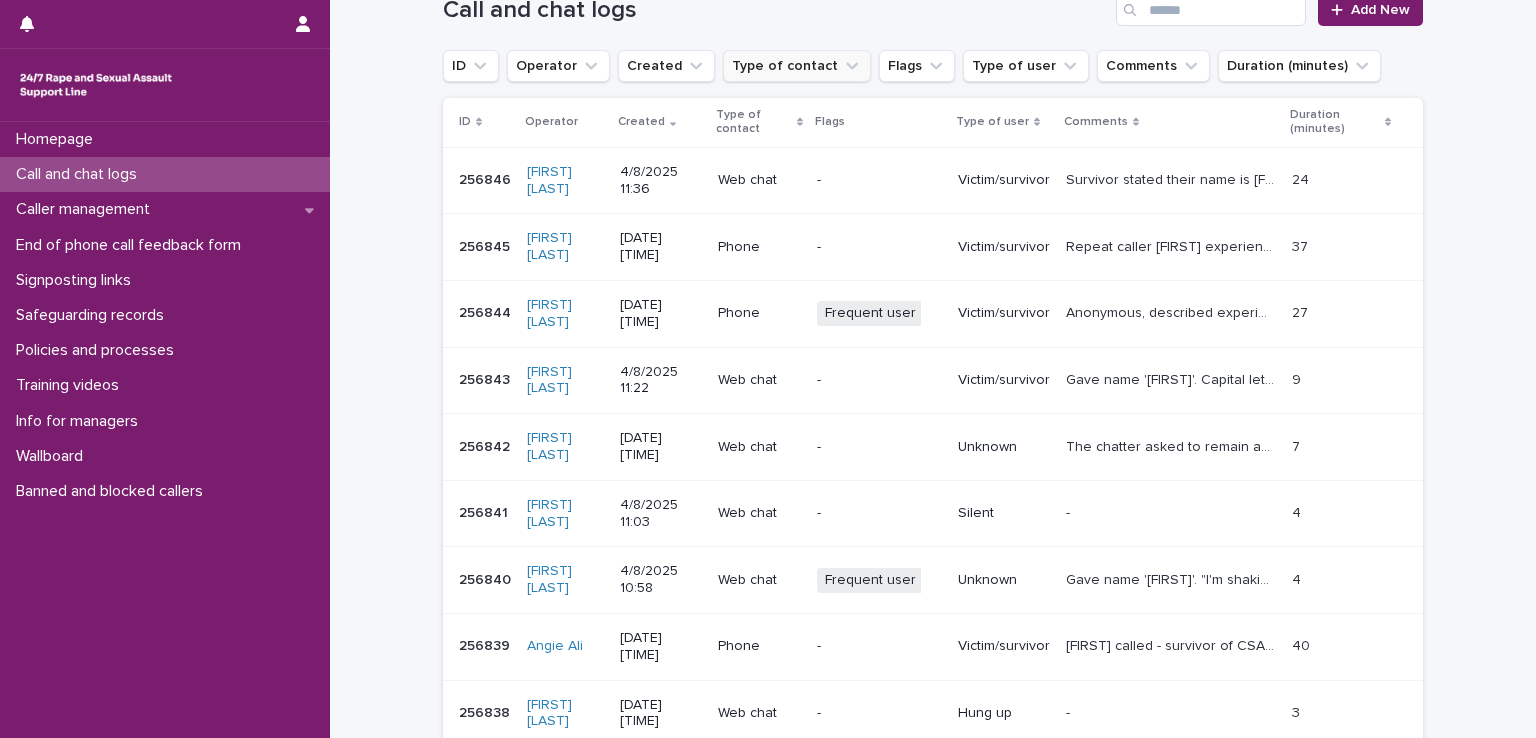 scroll, scrollTop: 46, scrollLeft: 0, axis: vertical 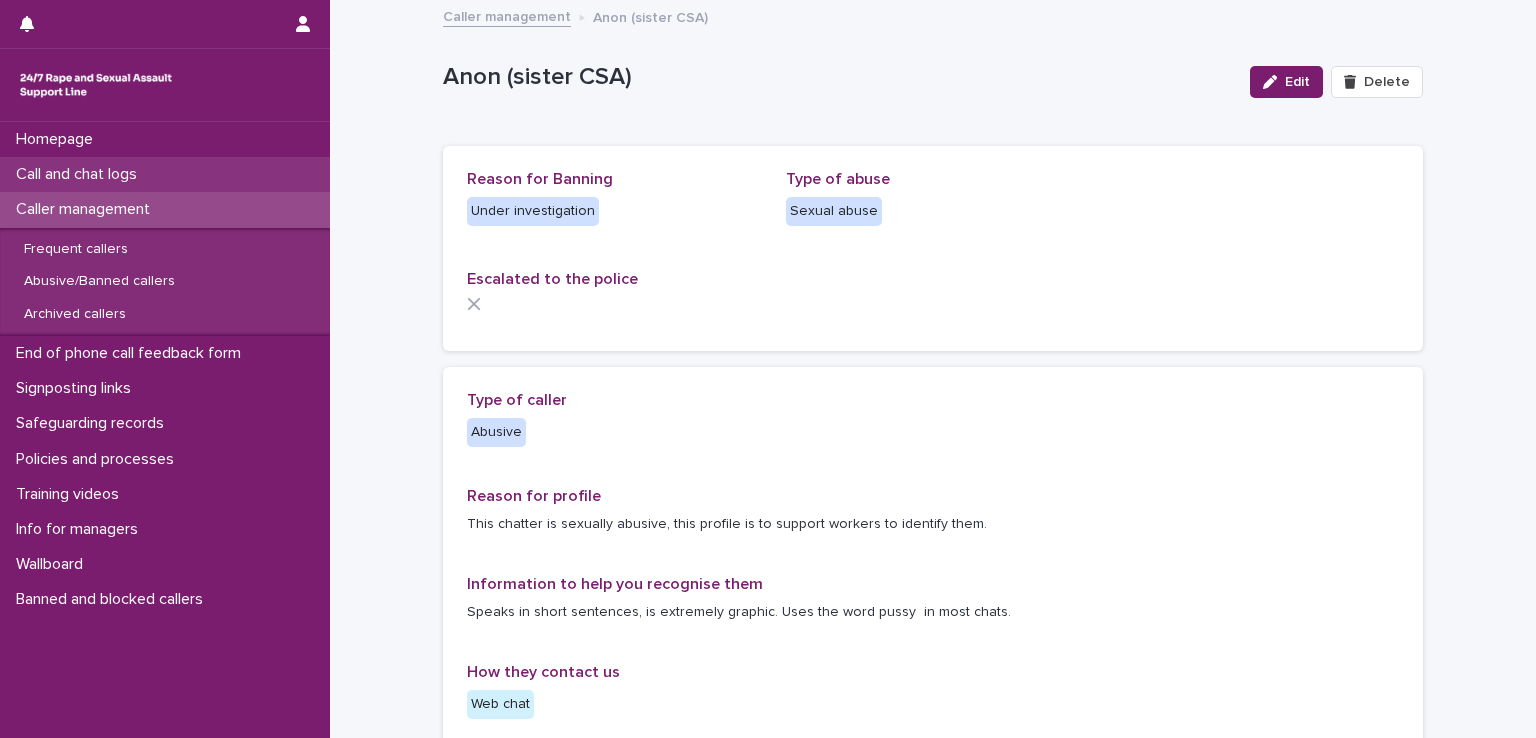 click on "Call and chat logs" at bounding box center (165, 174) 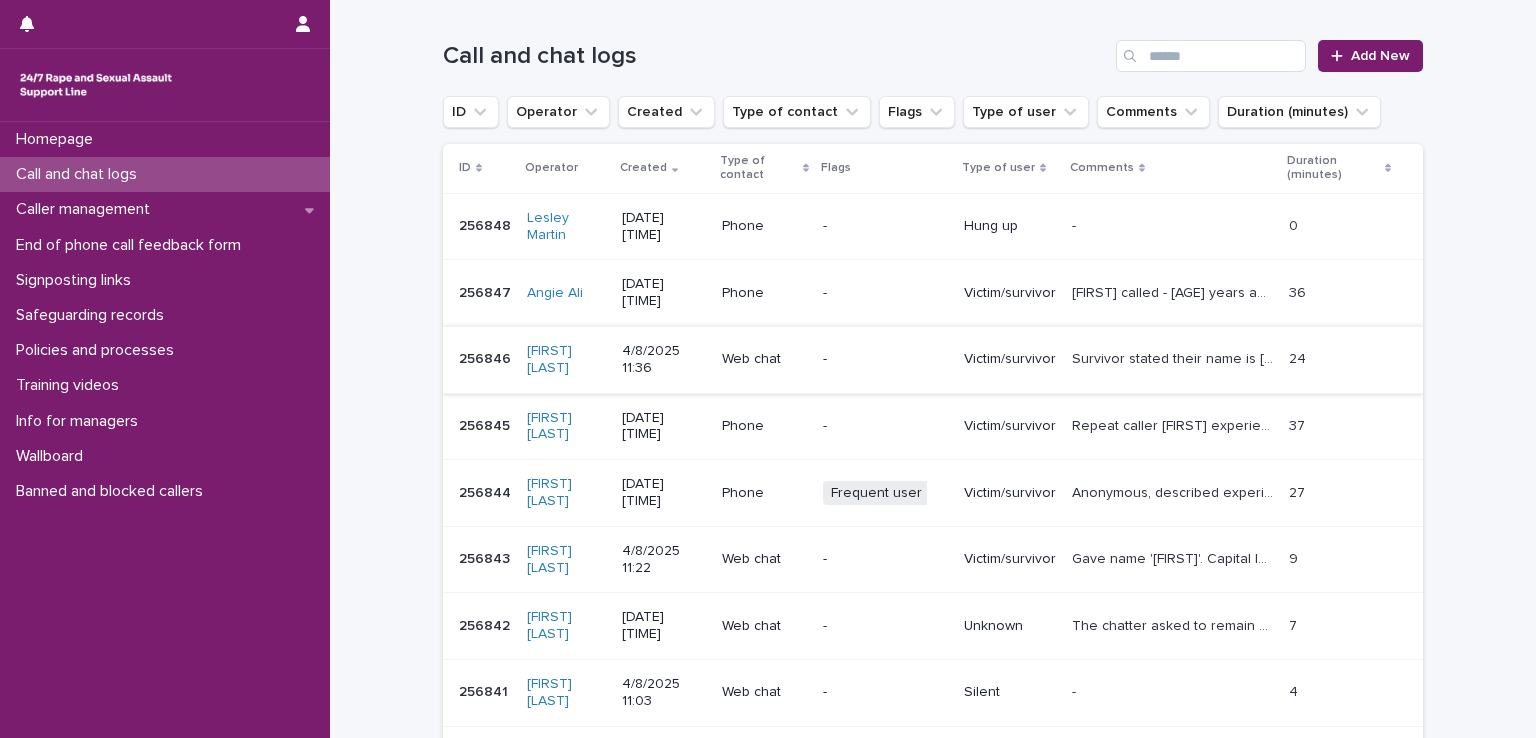 scroll, scrollTop: 400, scrollLeft: 0, axis: vertical 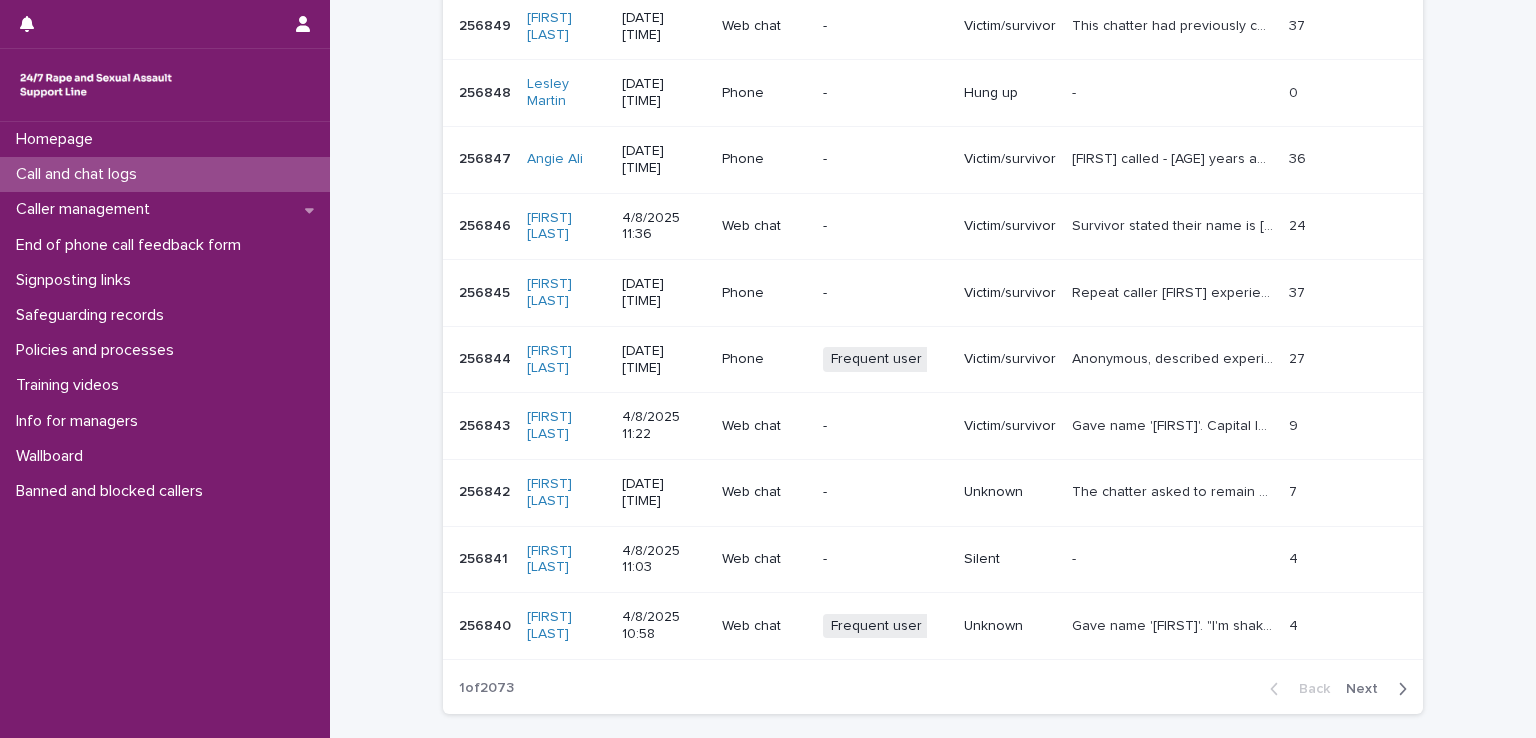 click on "Next" at bounding box center (1368, 689) 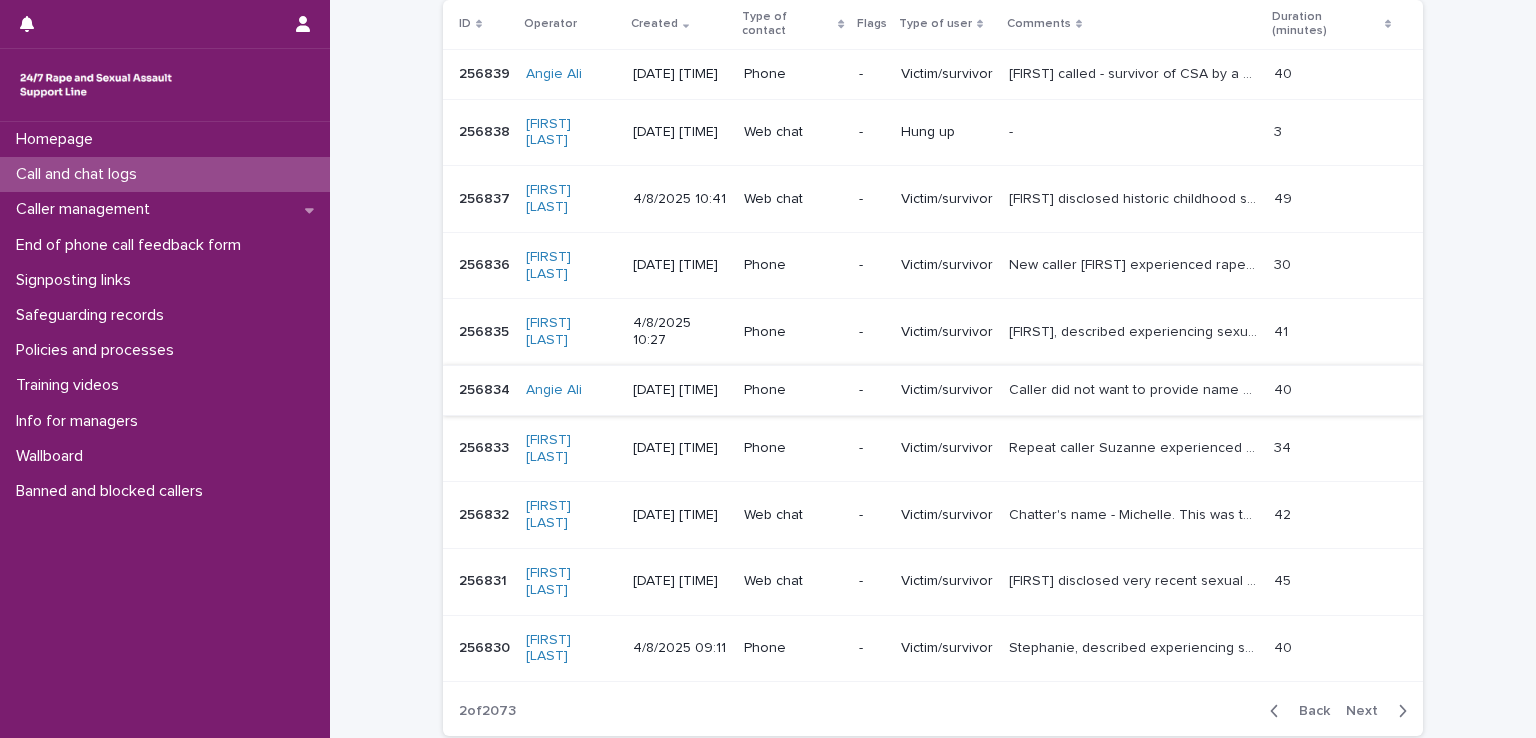 scroll, scrollTop: 462, scrollLeft: 0, axis: vertical 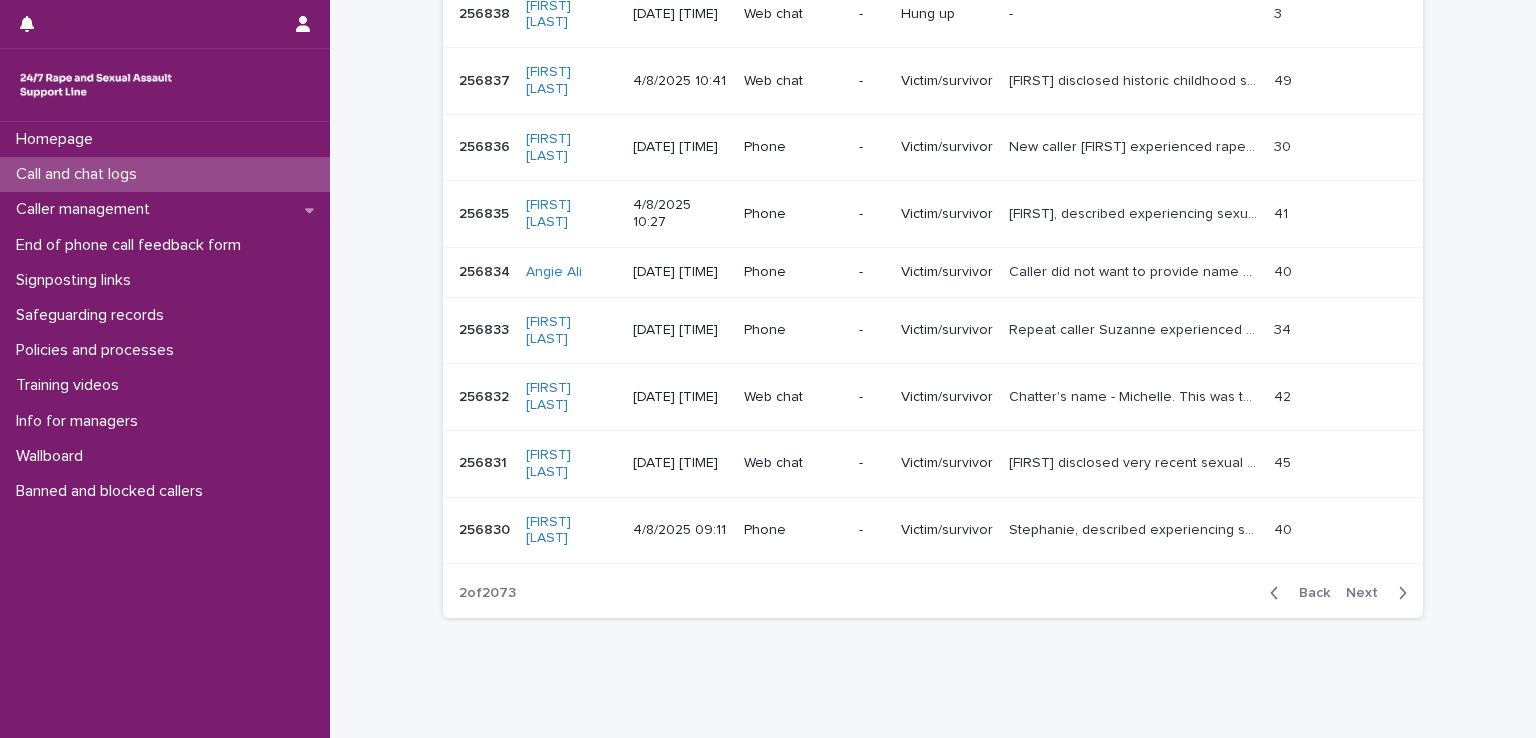 click on "Next" at bounding box center (1368, 593) 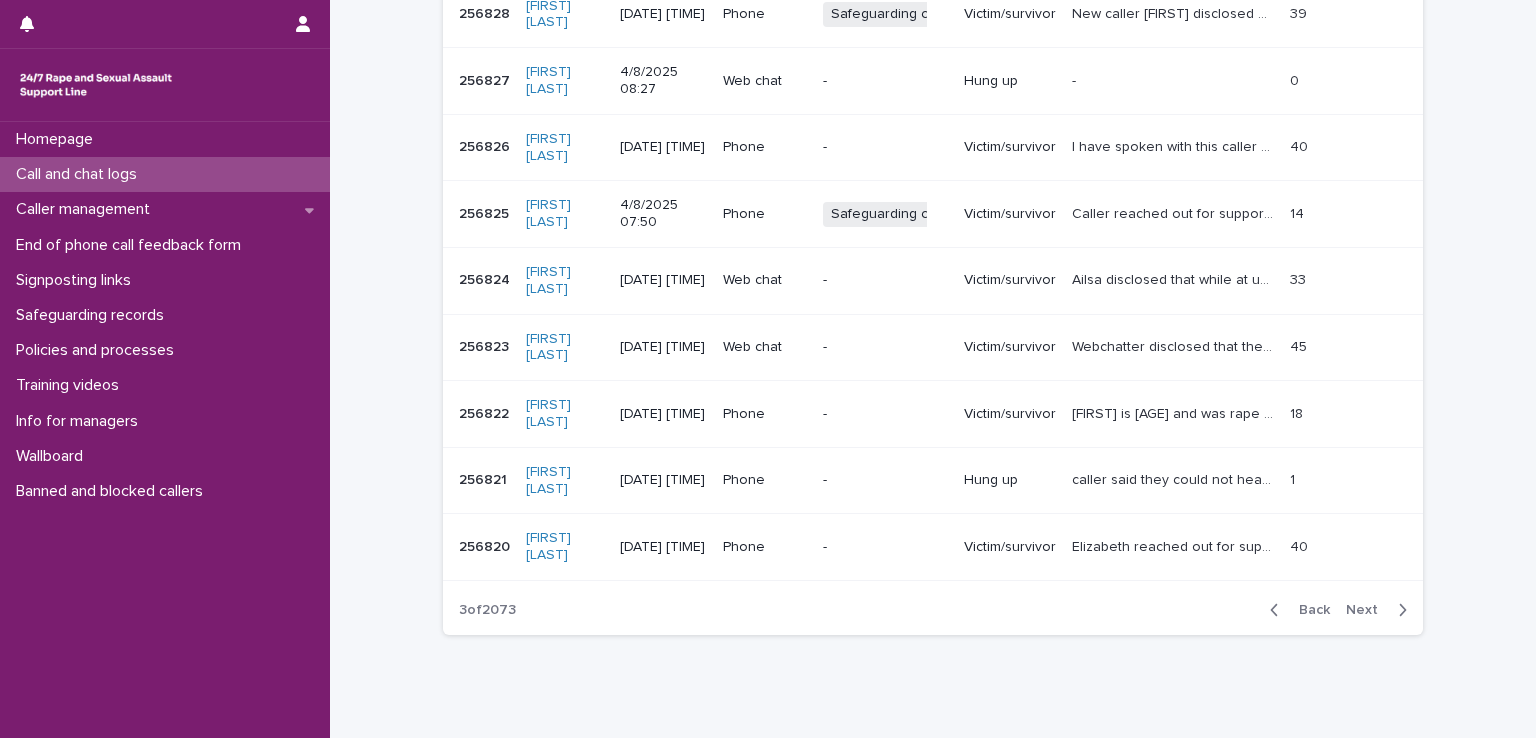 scroll, scrollTop: 504, scrollLeft: 0, axis: vertical 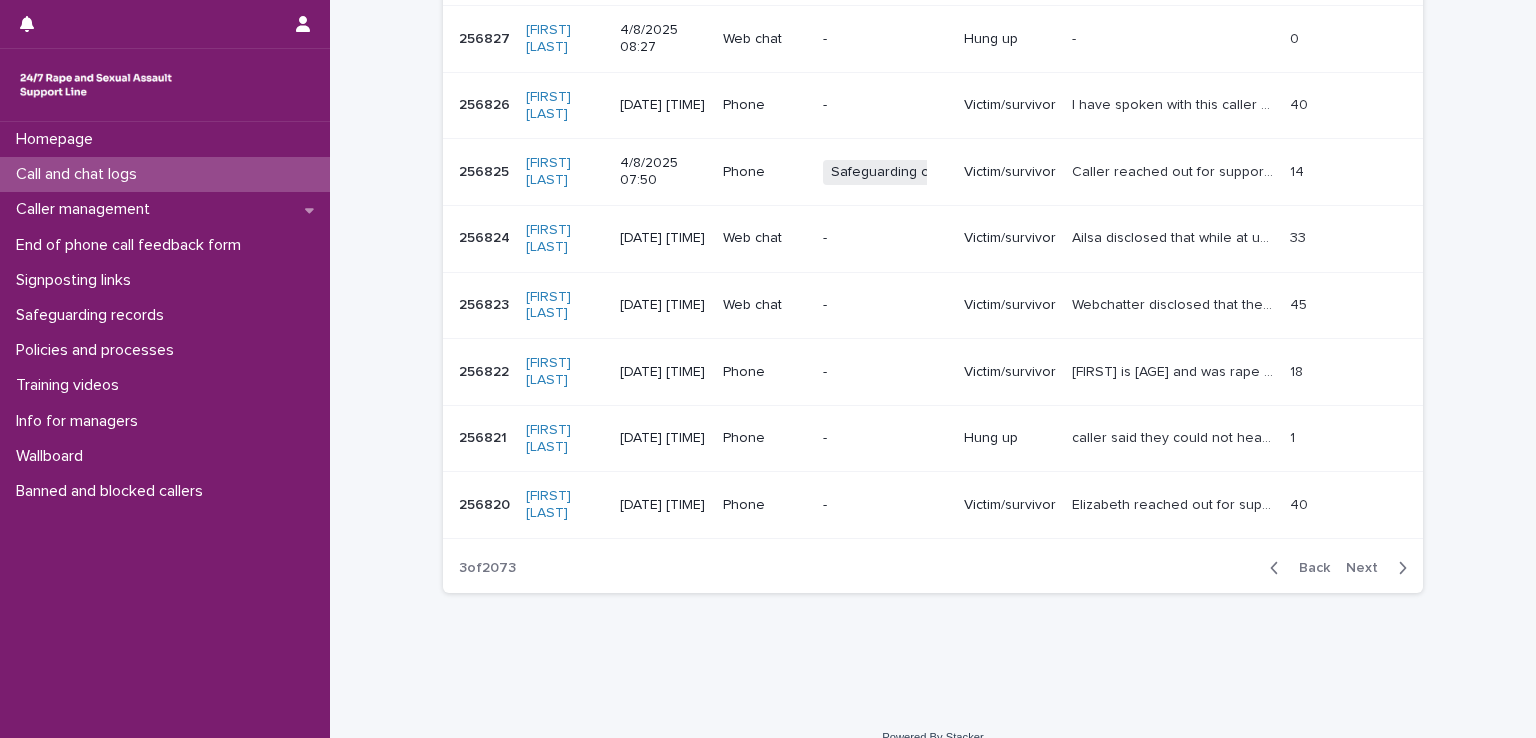 click on "Next" at bounding box center (1368, 568) 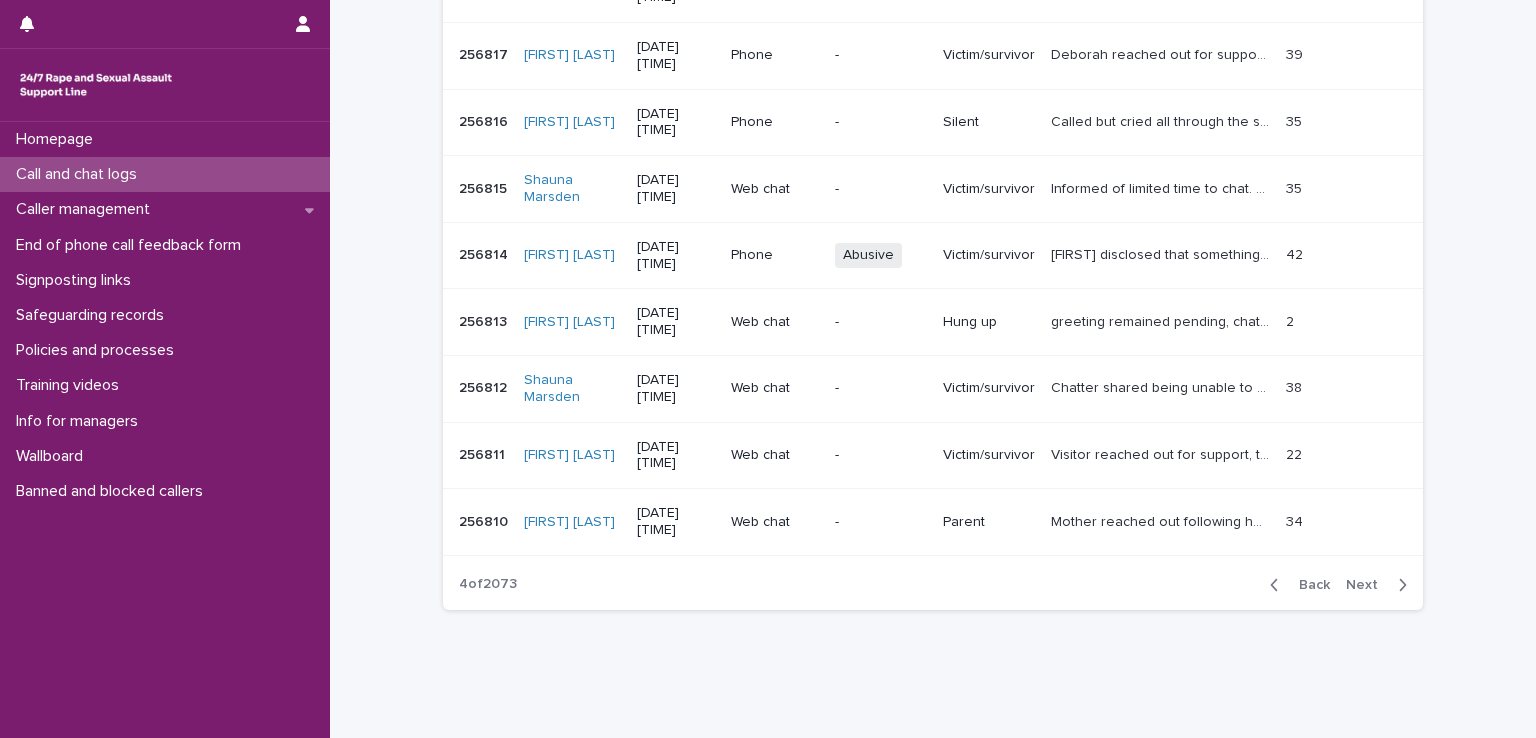 click on "Next" at bounding box center (1368, 585) 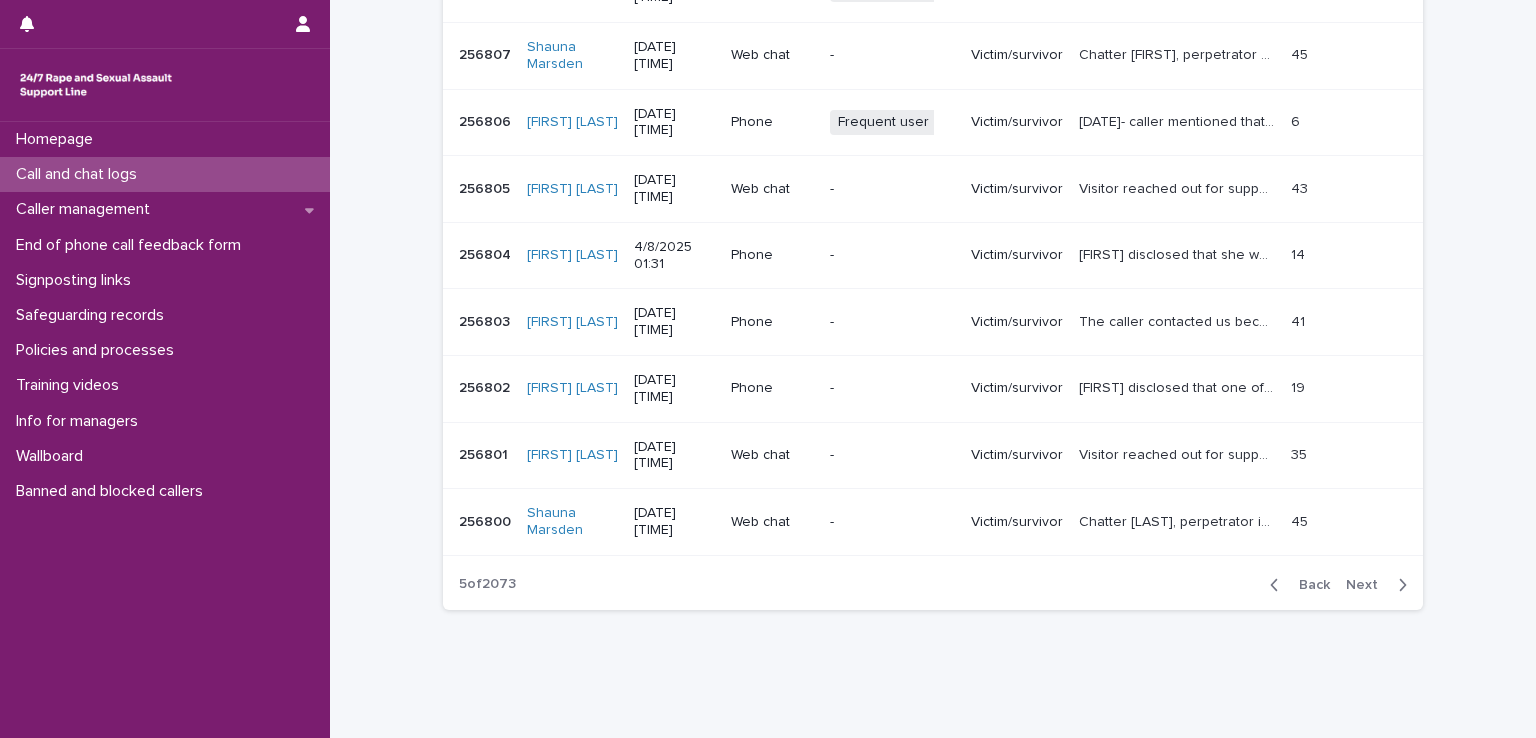 click on "Next" at bounding box center [1368, 585] 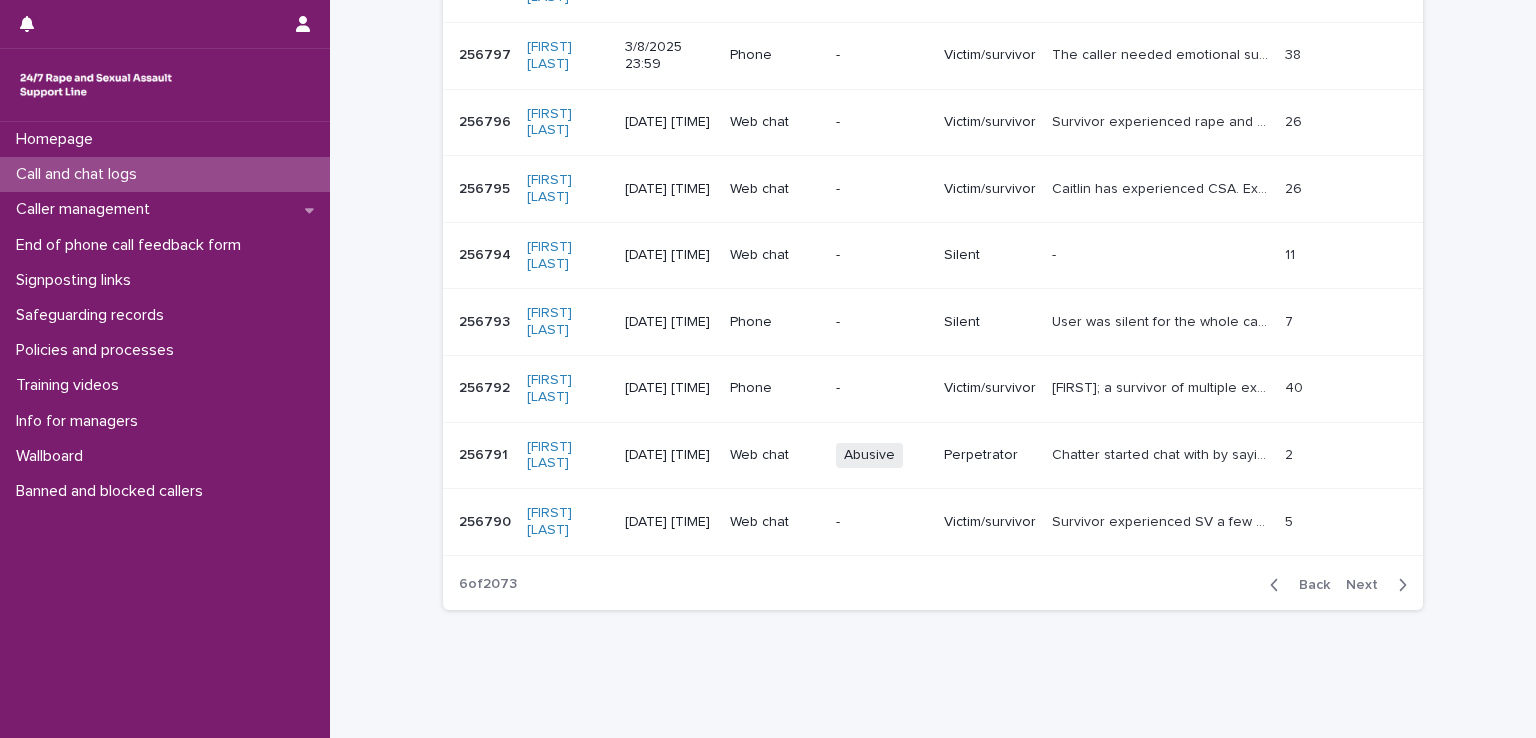 click on "Back" at bounding box center [1308, 585] 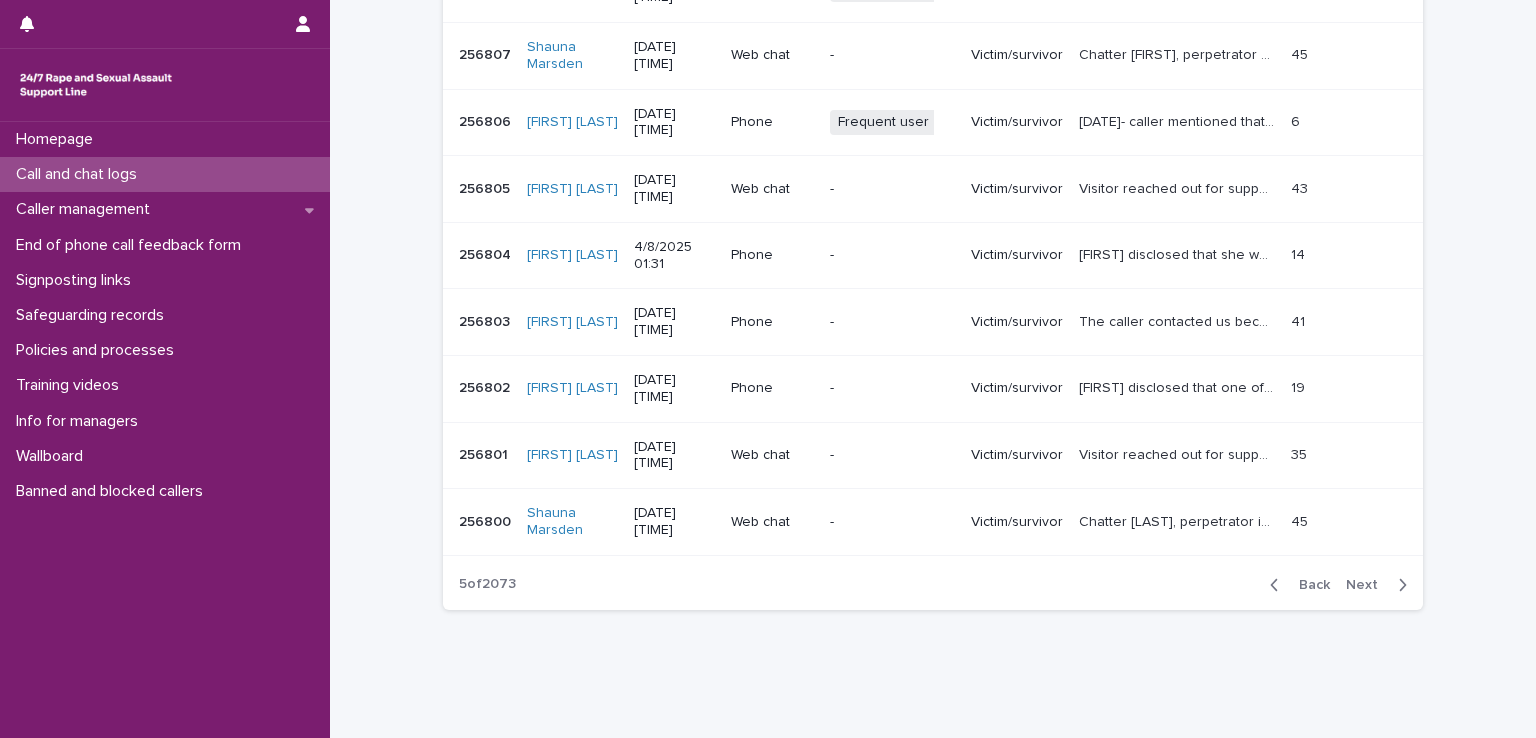 click on "Next" at bounding box center (1368, 585) 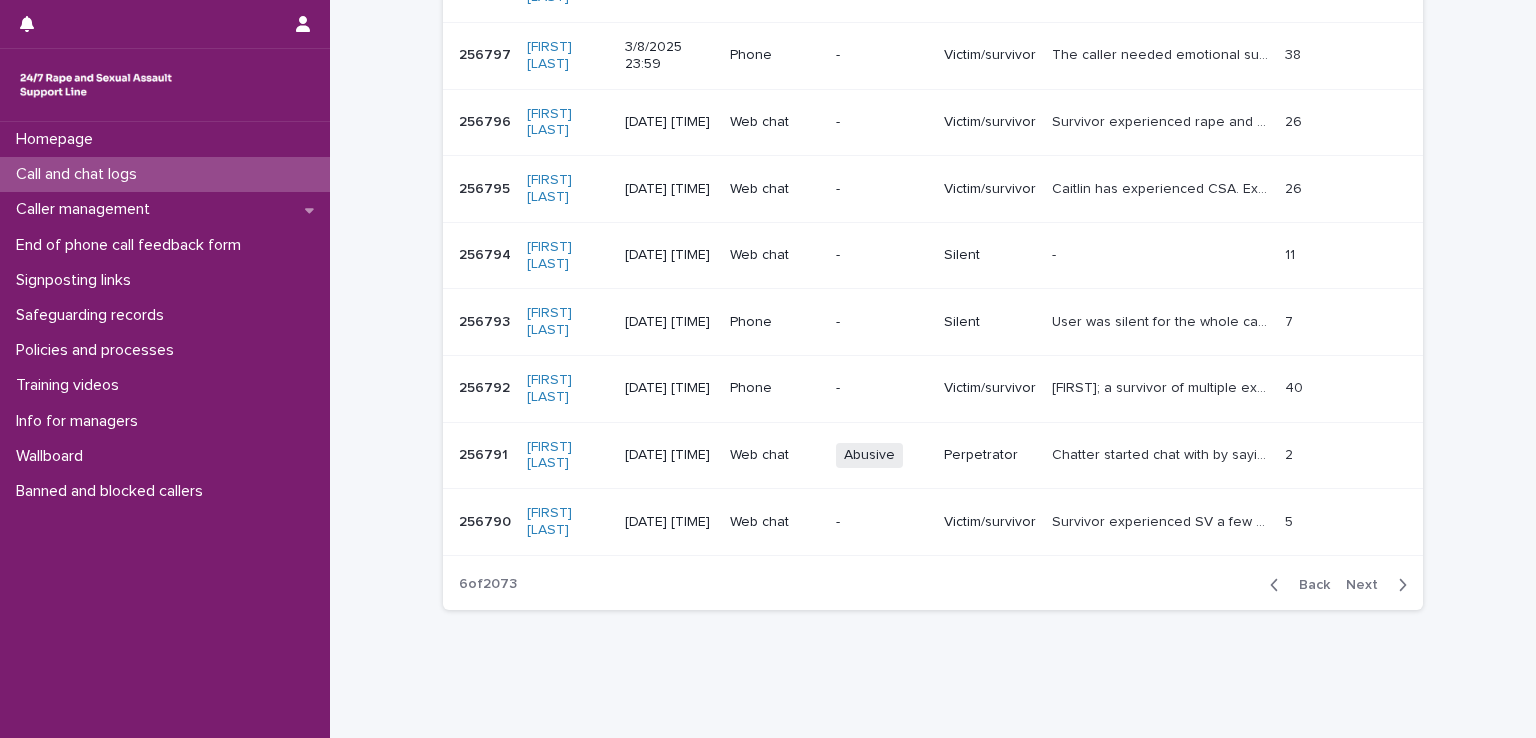click on "Next" at bounding box center [1368, 585] 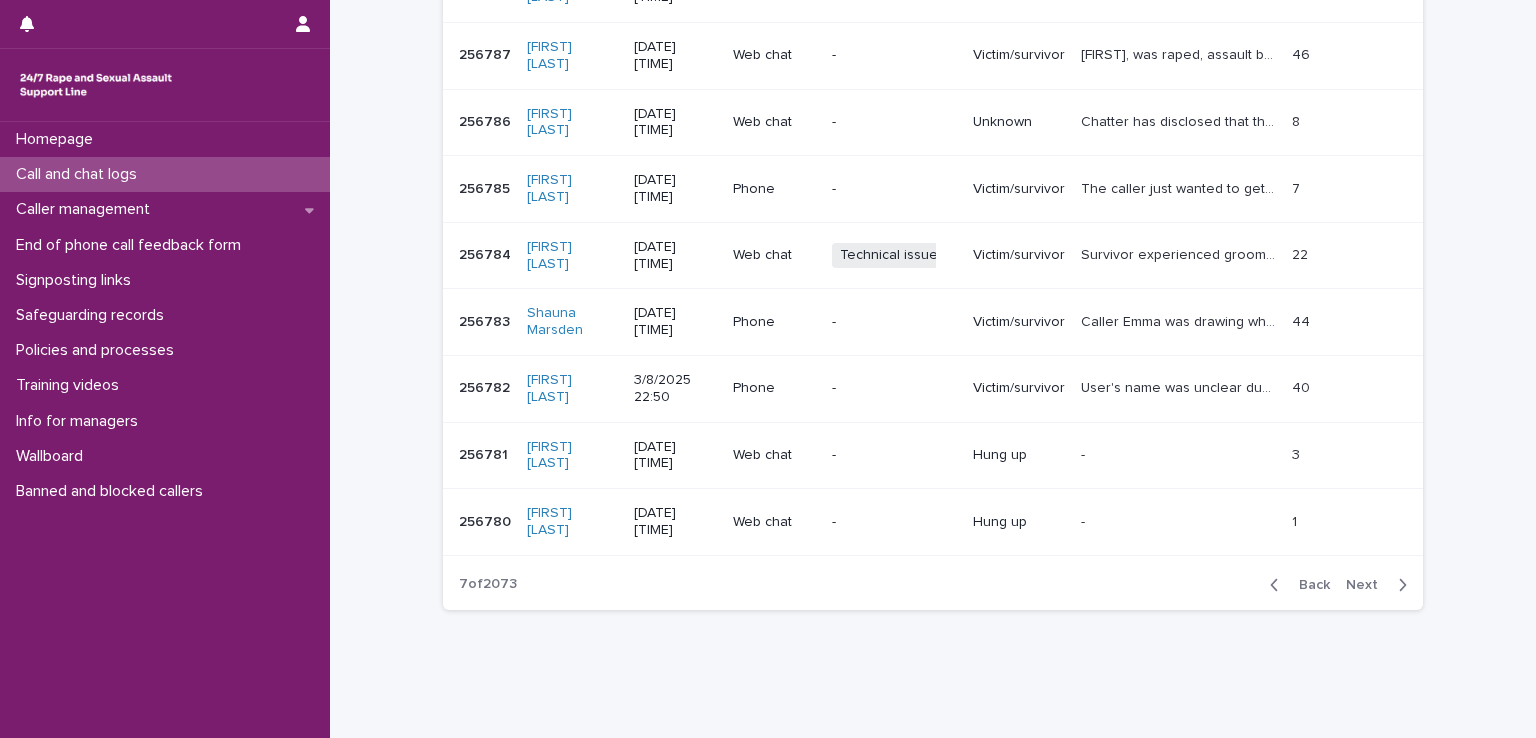 drag, startPoint x: 1368, startPoint y: 578, endPoint x: 1308, endPoint y: 529, distance: 77.46612 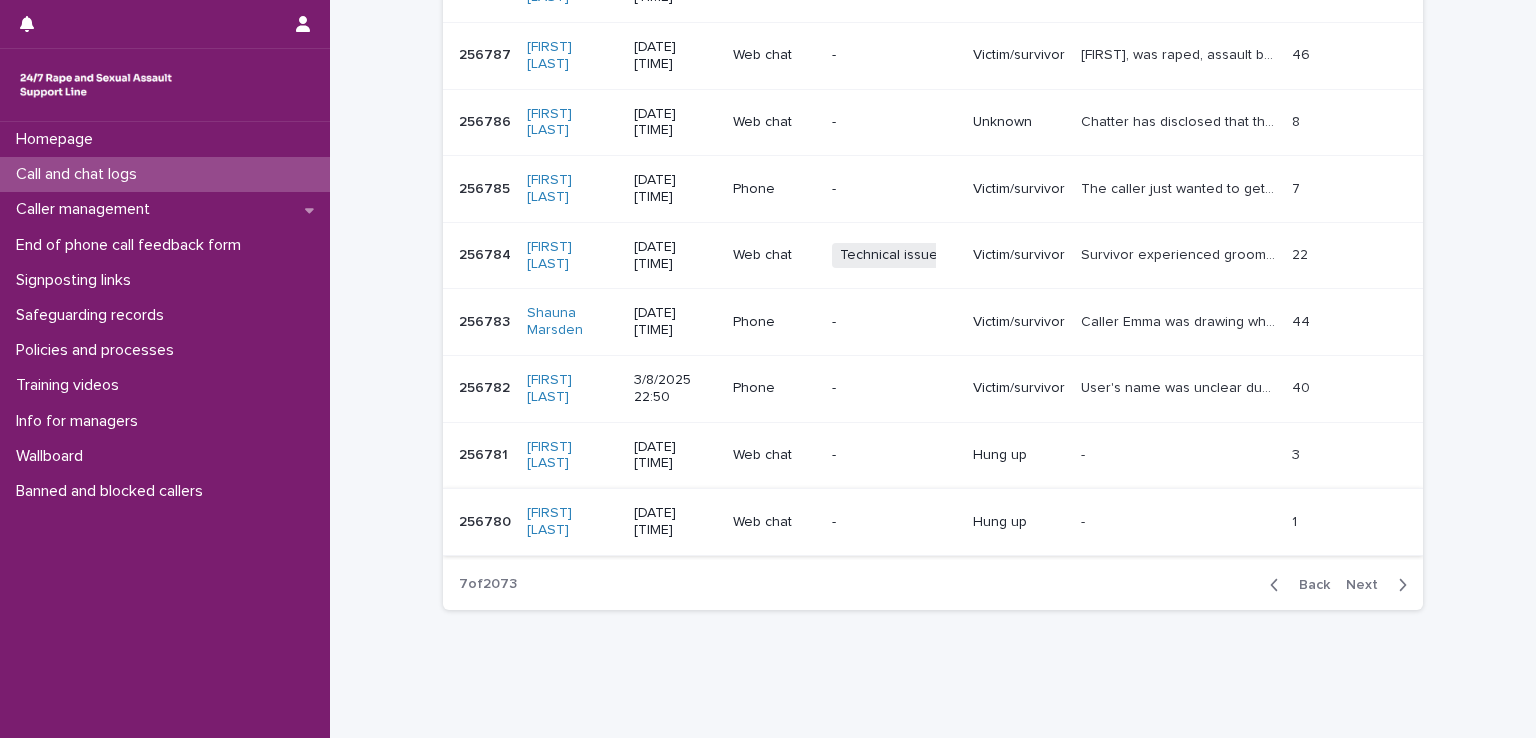 click on "Next" at bounding box center (1368, 585) 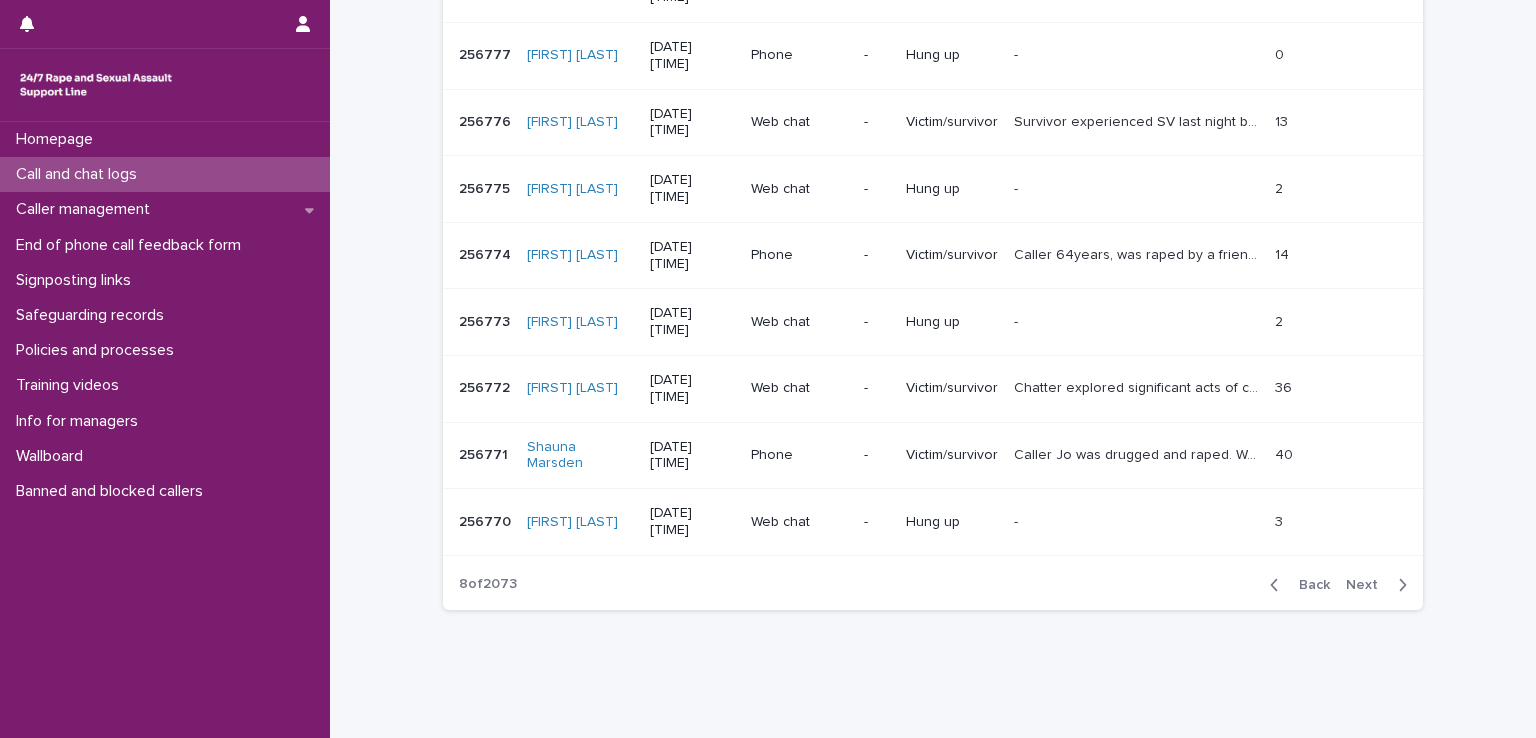 scroll, scrollTop: 364, scrollLeft: 0, axis: vertical 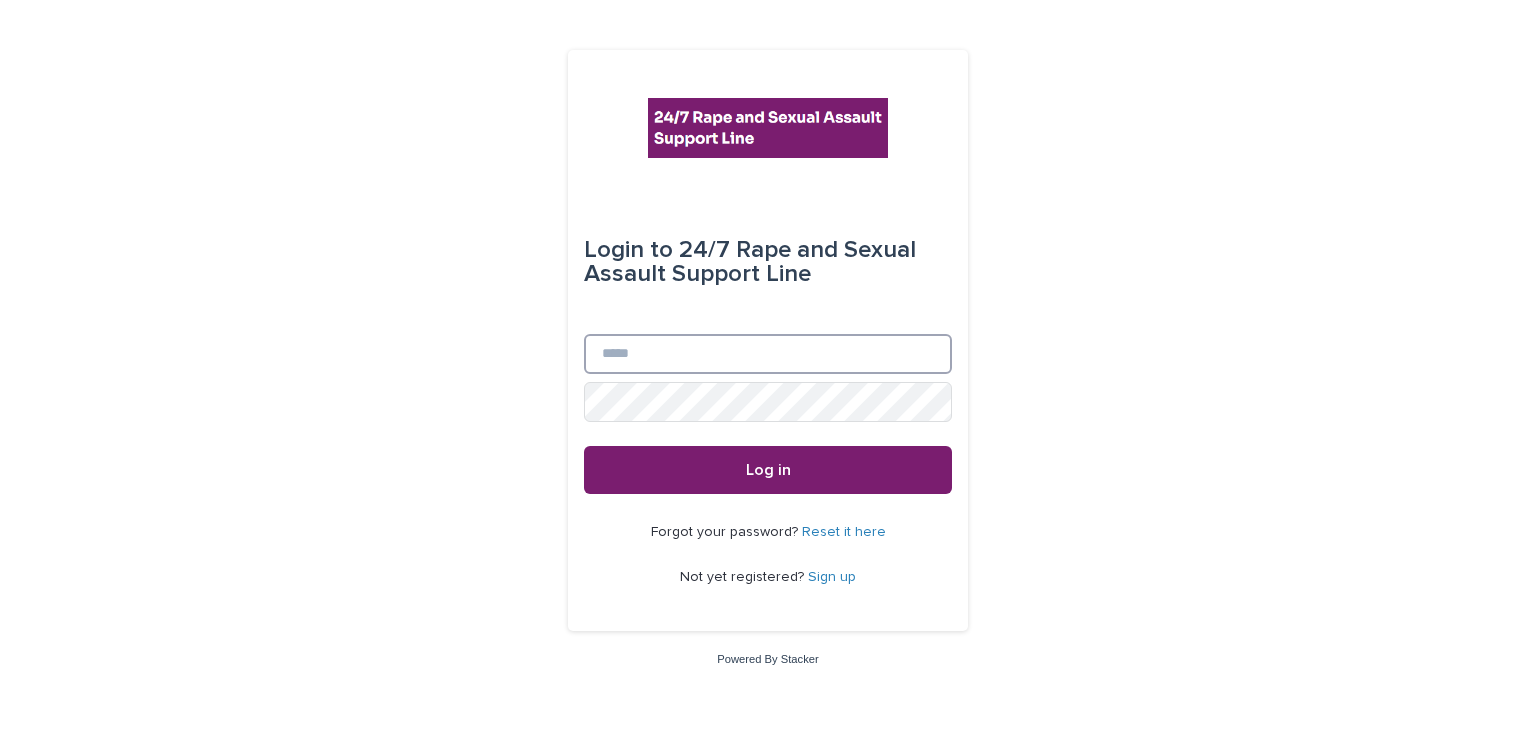 click on "Email" at bounding box center (768, 354) 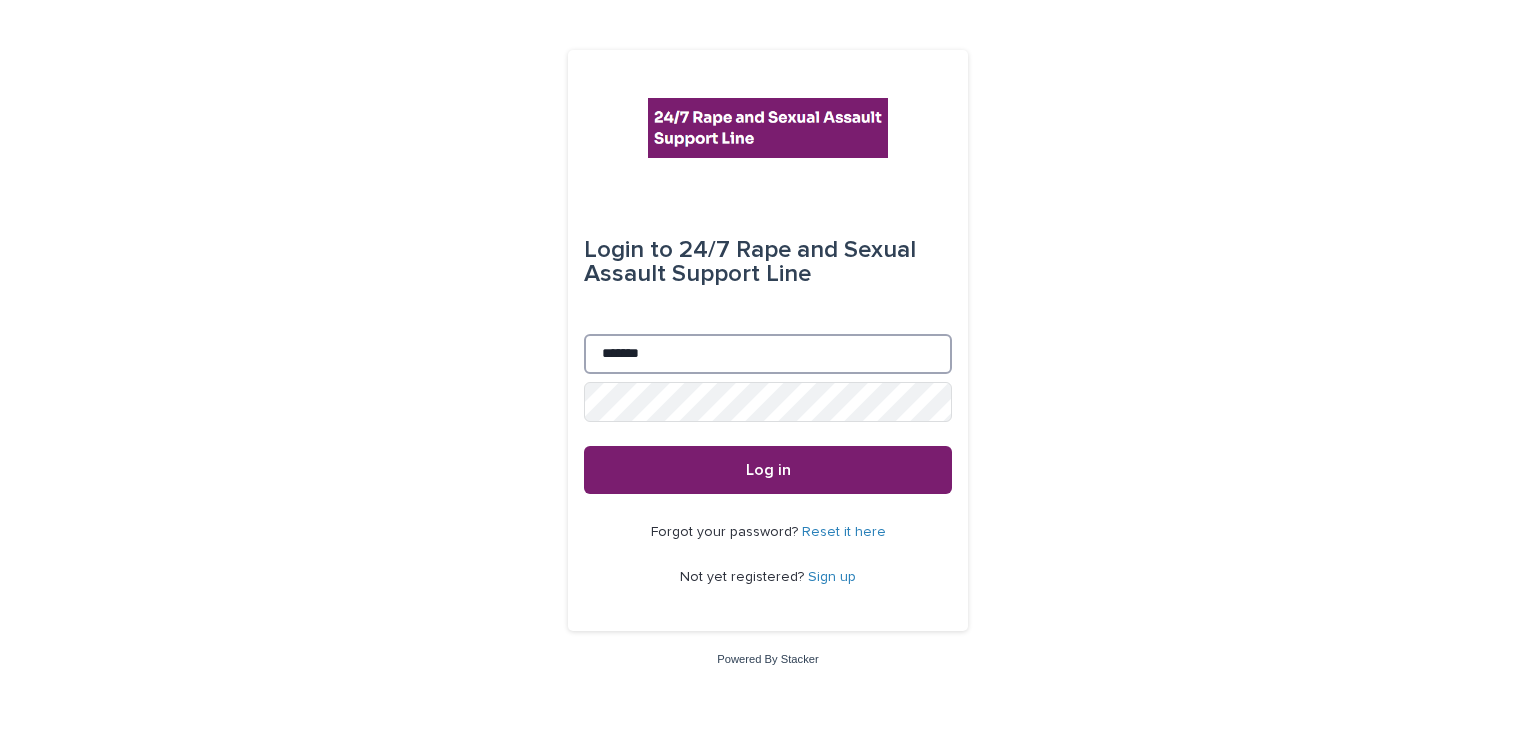 type on "**********" 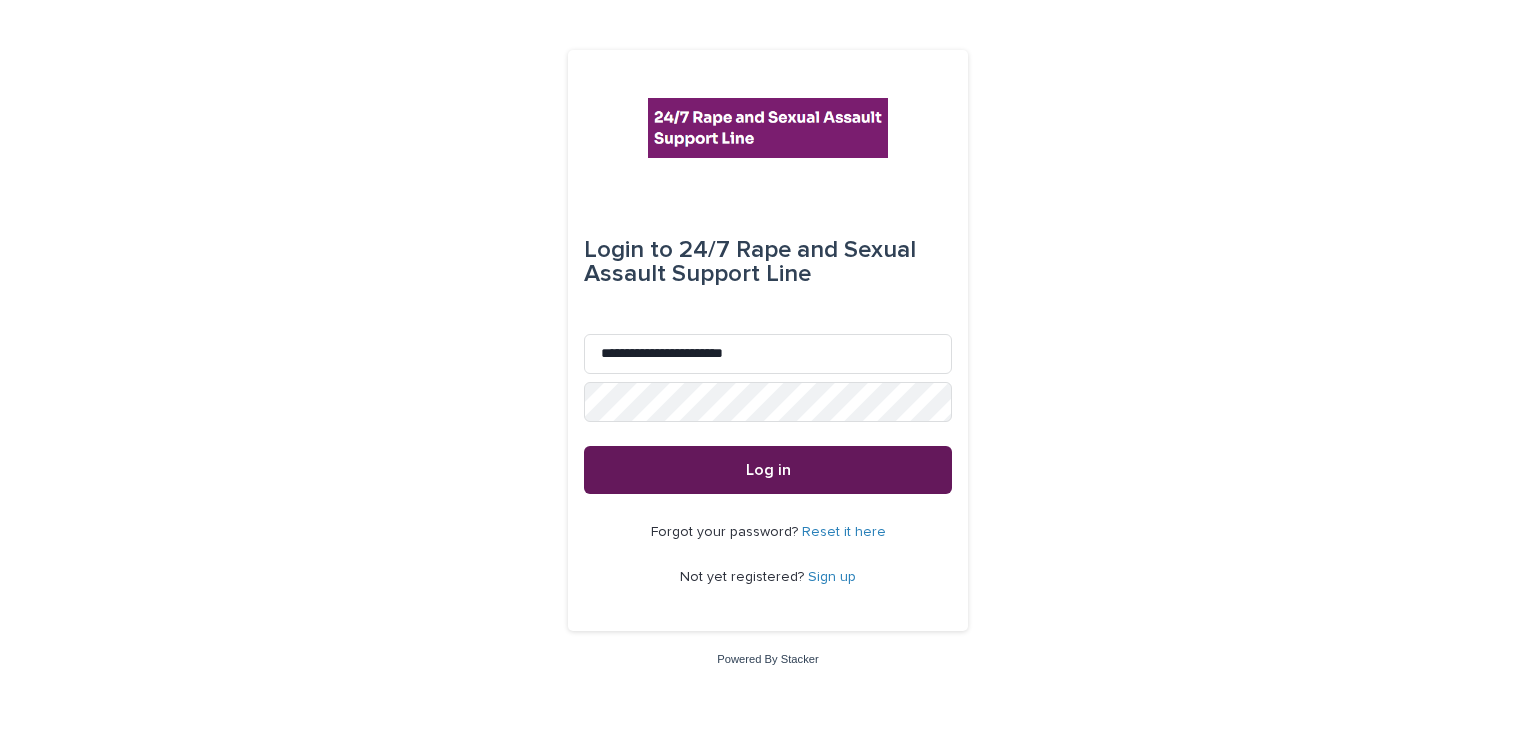 click on "Log in" at bounding box center (768, 470) 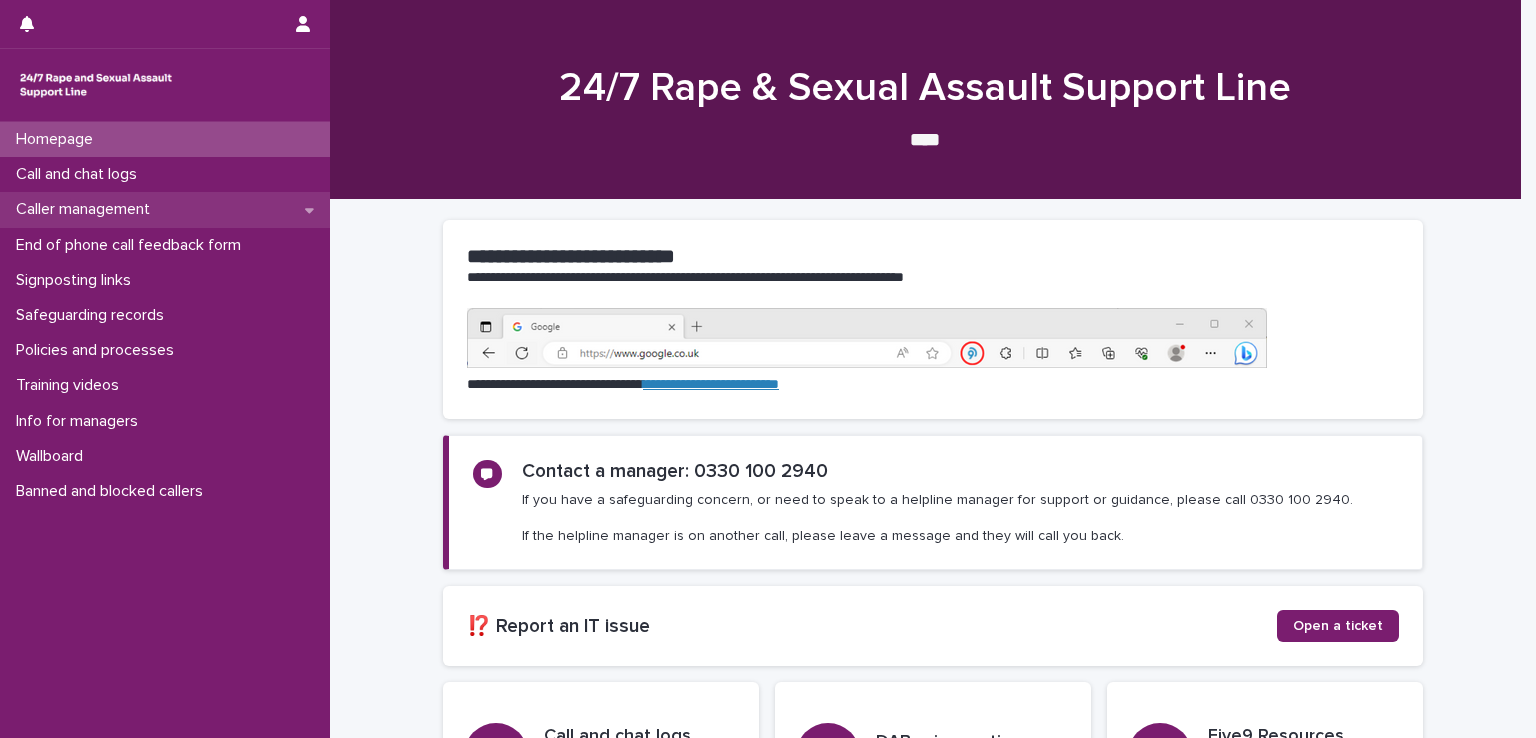 scroll, scrollTop: 0, scrollLeft: 0, axis: both 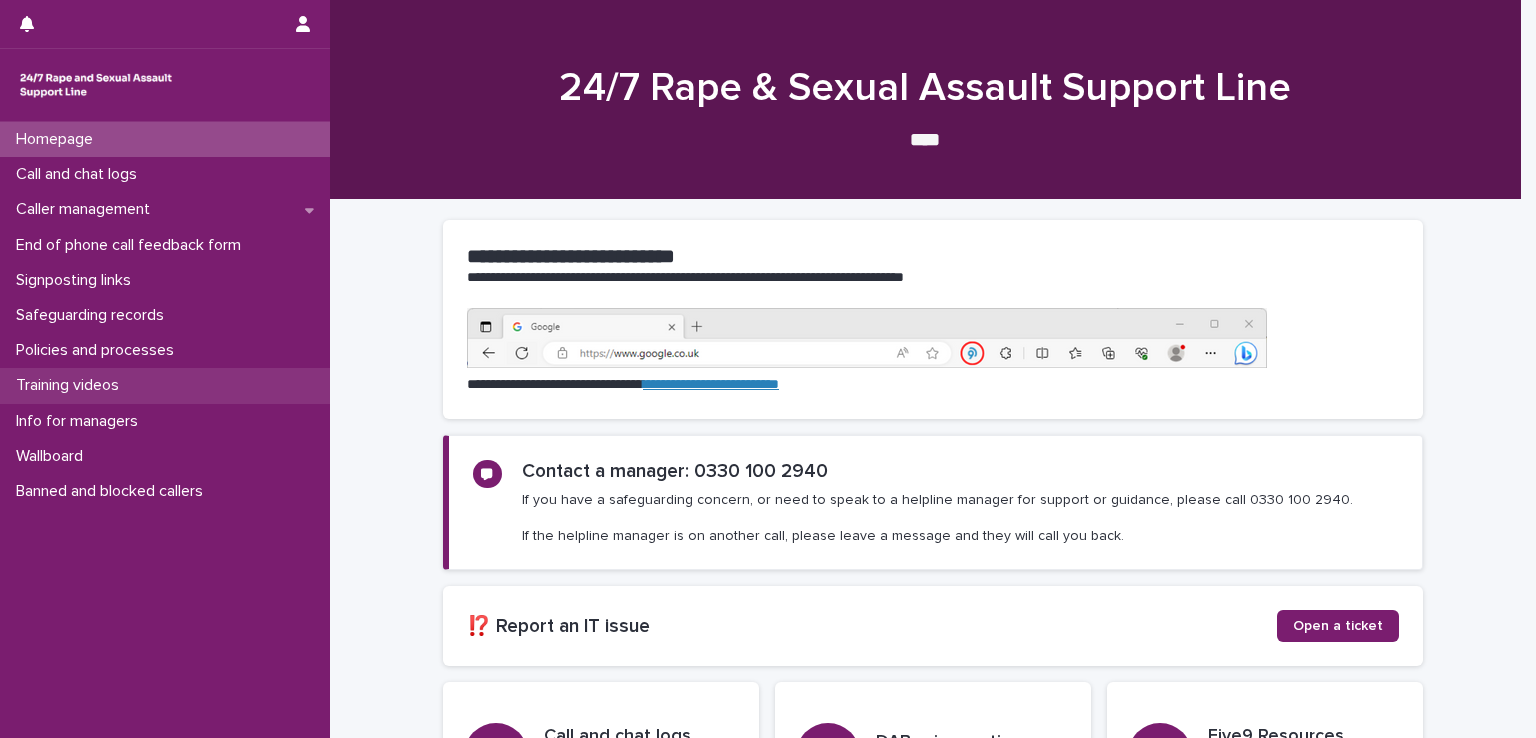 click on "Training videos" at bounding box center [71, 385] 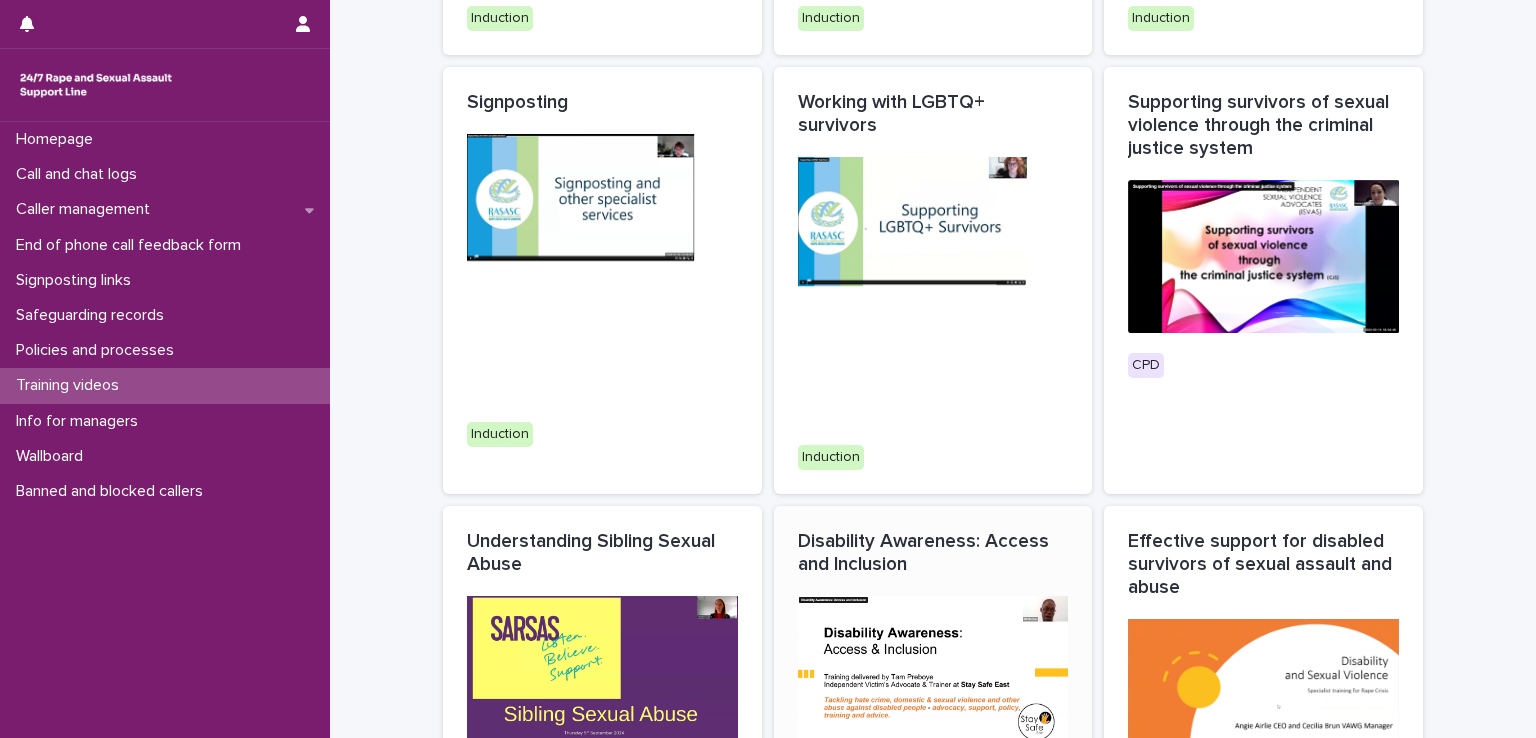 scroll, scrollTop: 986, scrollLeft: 0, axis: vertical 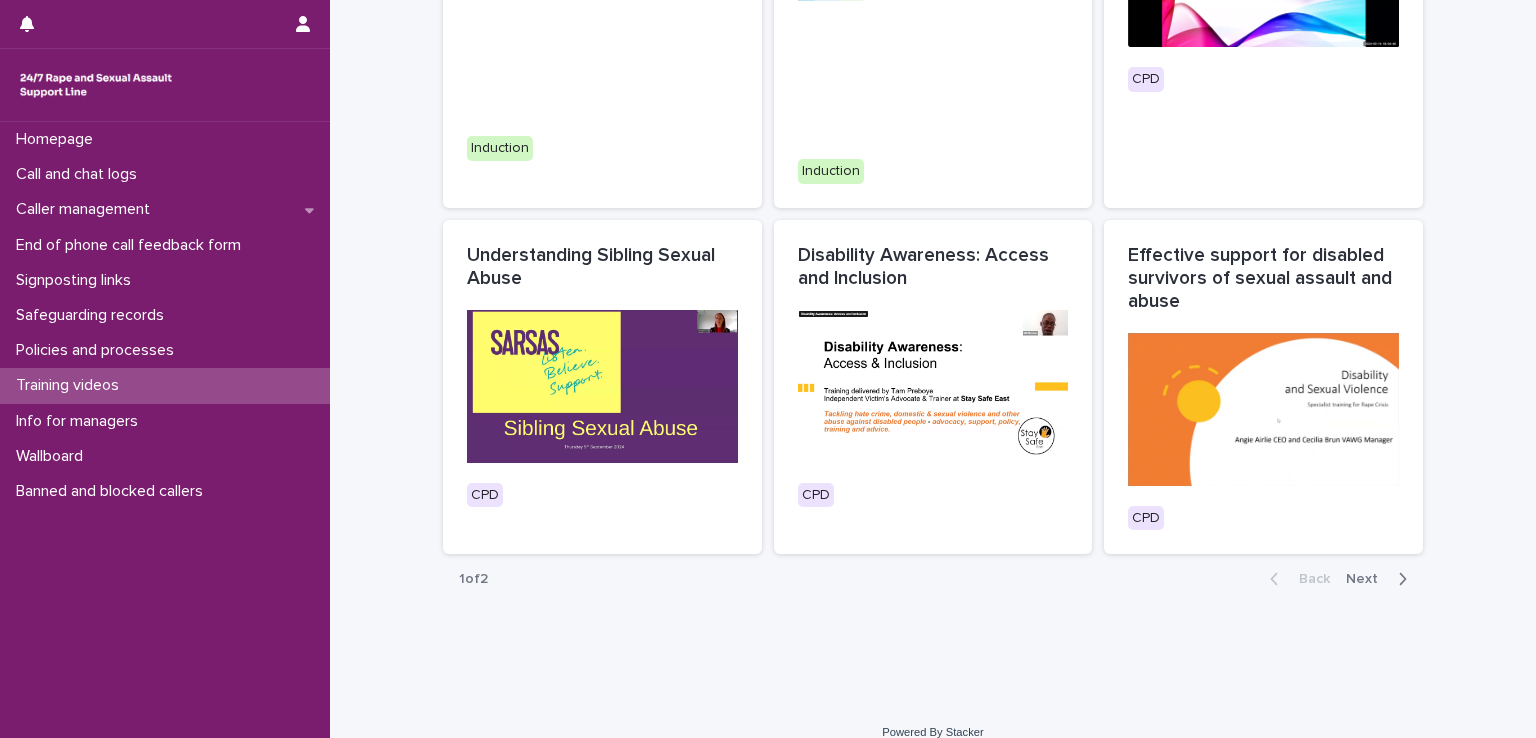 click on "Next" at bounding box center (1368, 579) 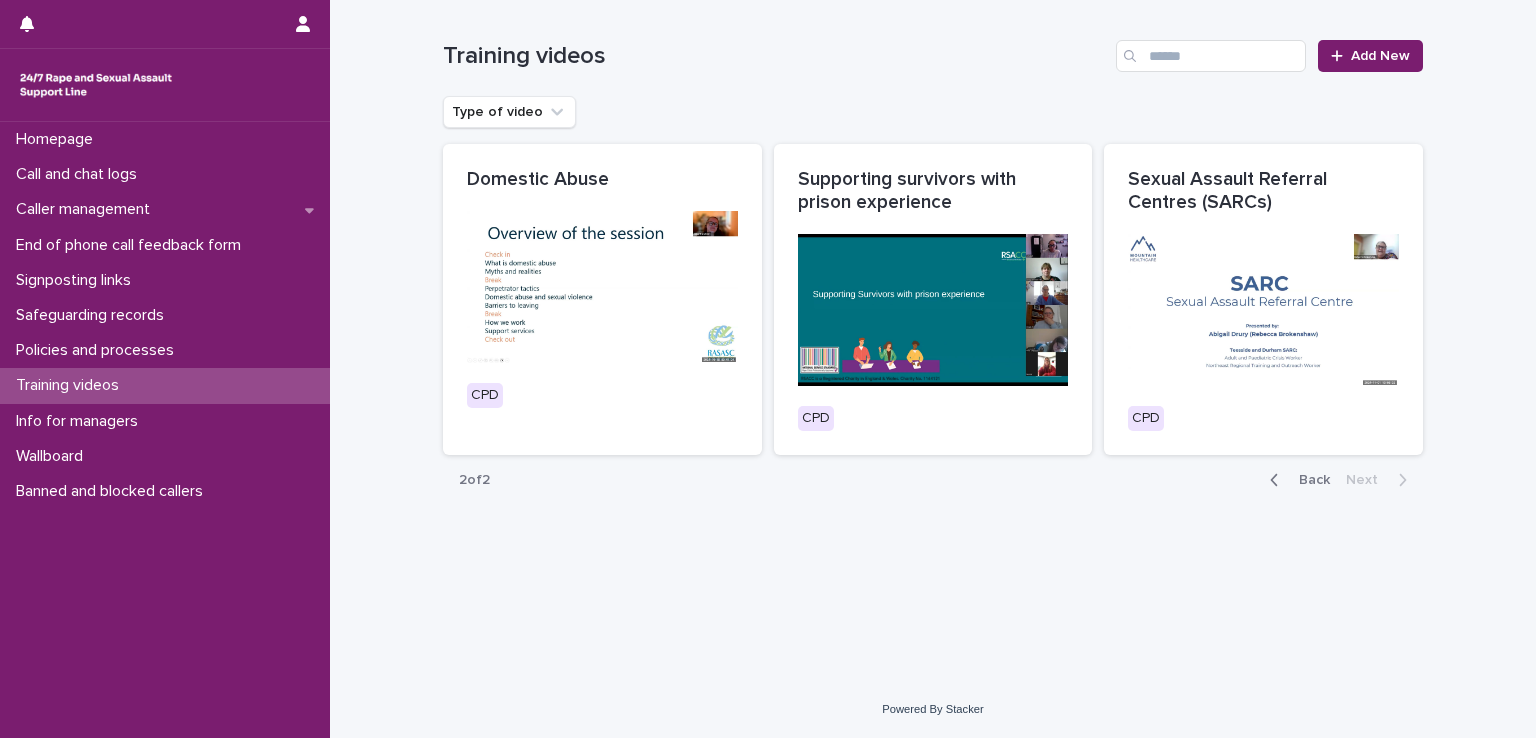 scroll, scrollTop: 0, scrollLeft: 0, axis: both 